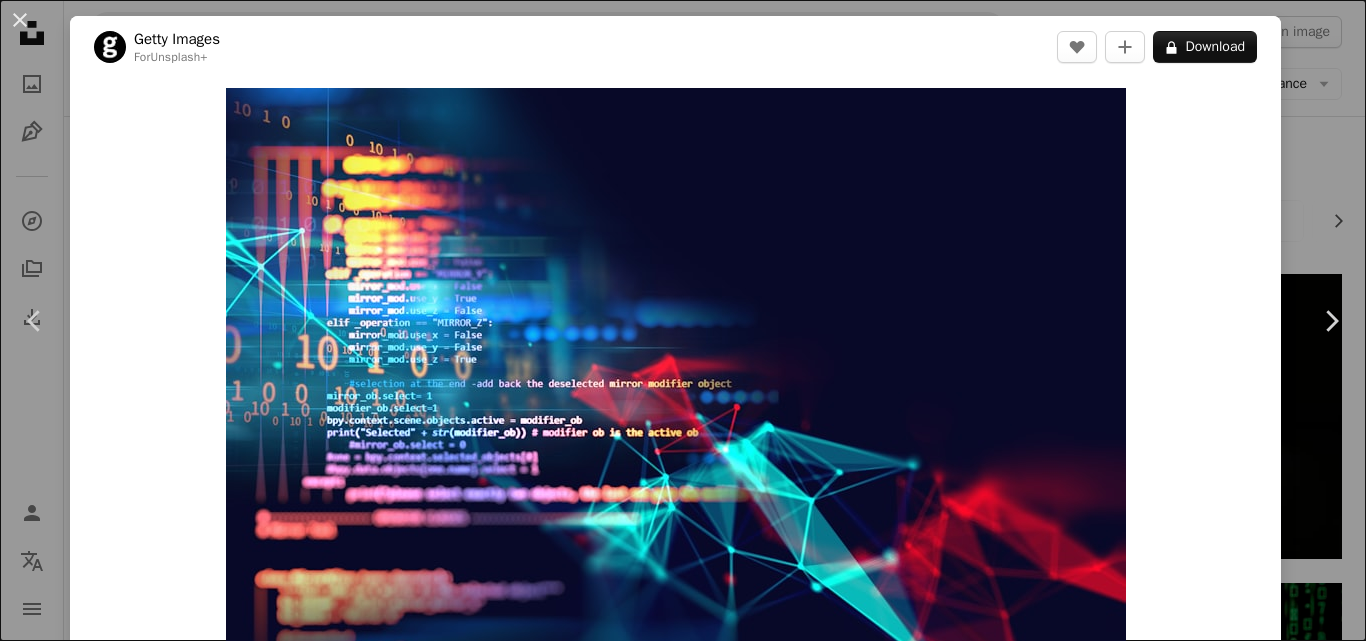 scroll, scrollTop: 2943, scrollLeft: 0, axis: vertical 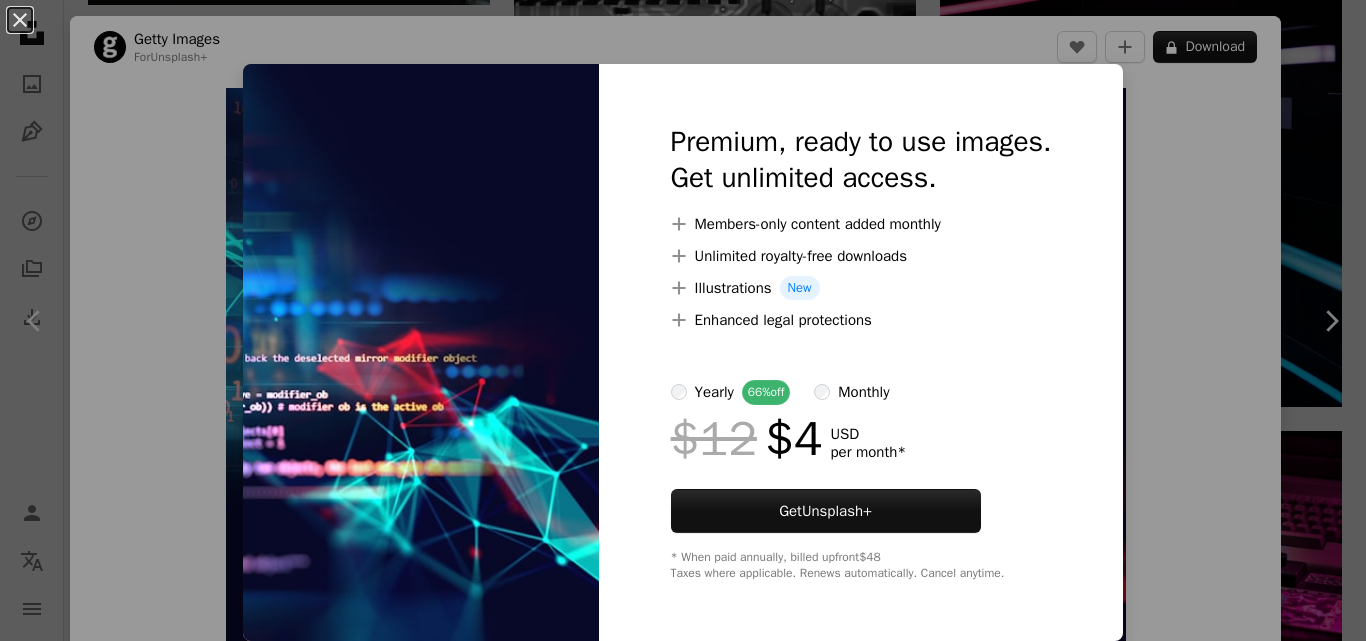 click on "An X shape Premium, ready to use images. Get unlimited access. A plus sign Members-only content added monthly A plus sign Unlimited royalty-free downloads A plus sign Illustrations  New A plus sign Enhanced legal protections yearly 66%  off monthly $12   $4 USD per month * Get  Unsplash+ * When paid annually, billed upfront  $48 Taxes where applicable. Renews automatically. Cancel anytime." at bounding box center (683, 320) 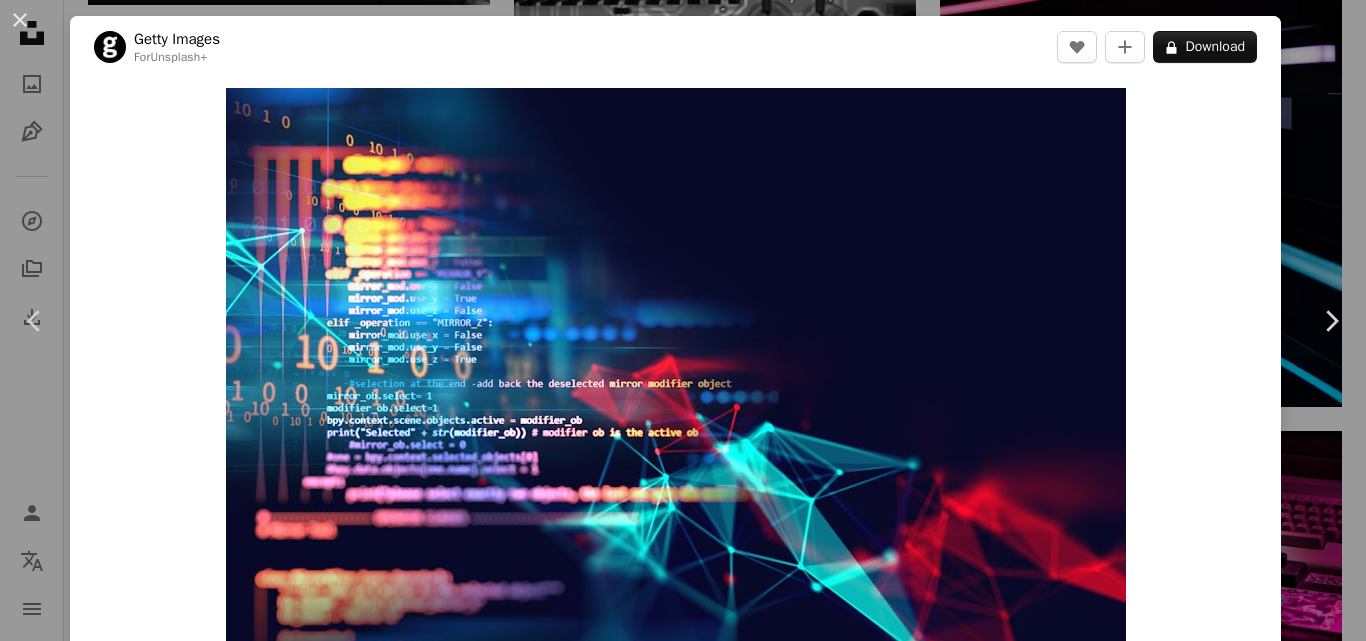 drag, startPoint x: 1189, startPoint y: 277, endPoint x: 1189, endPoint y: 220, distance: 57 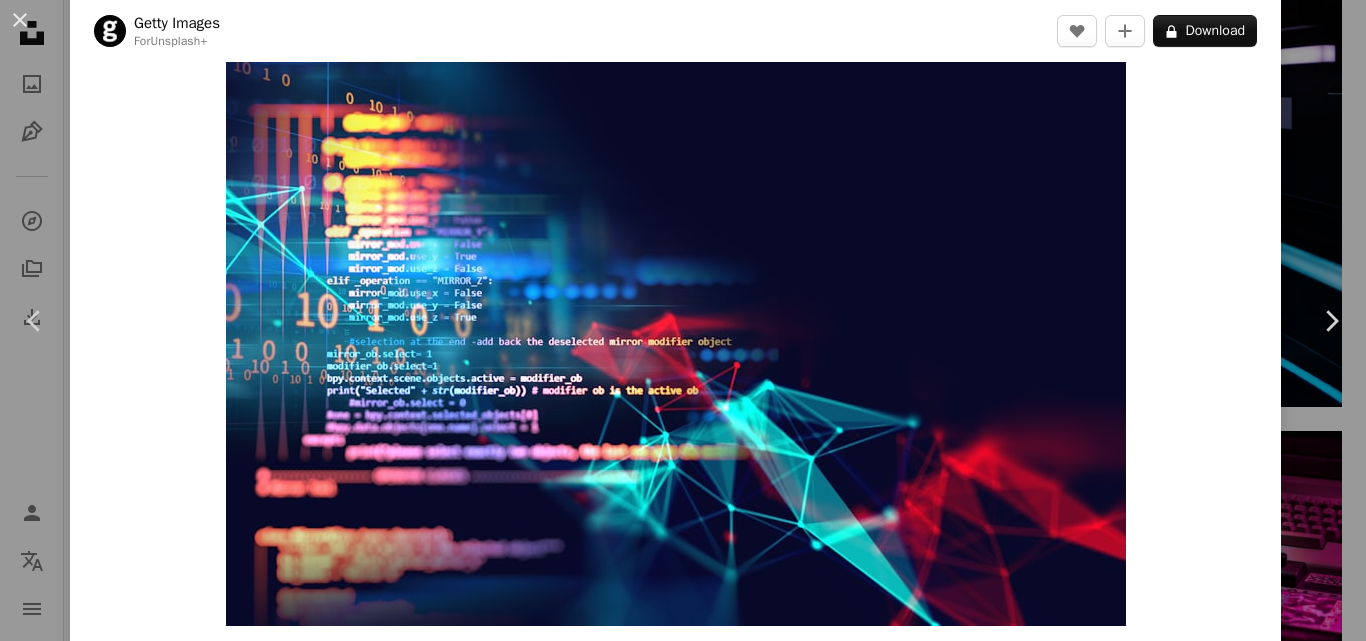 scroll, scrollTop: 34, scrollLeft: 0, axis: vertical 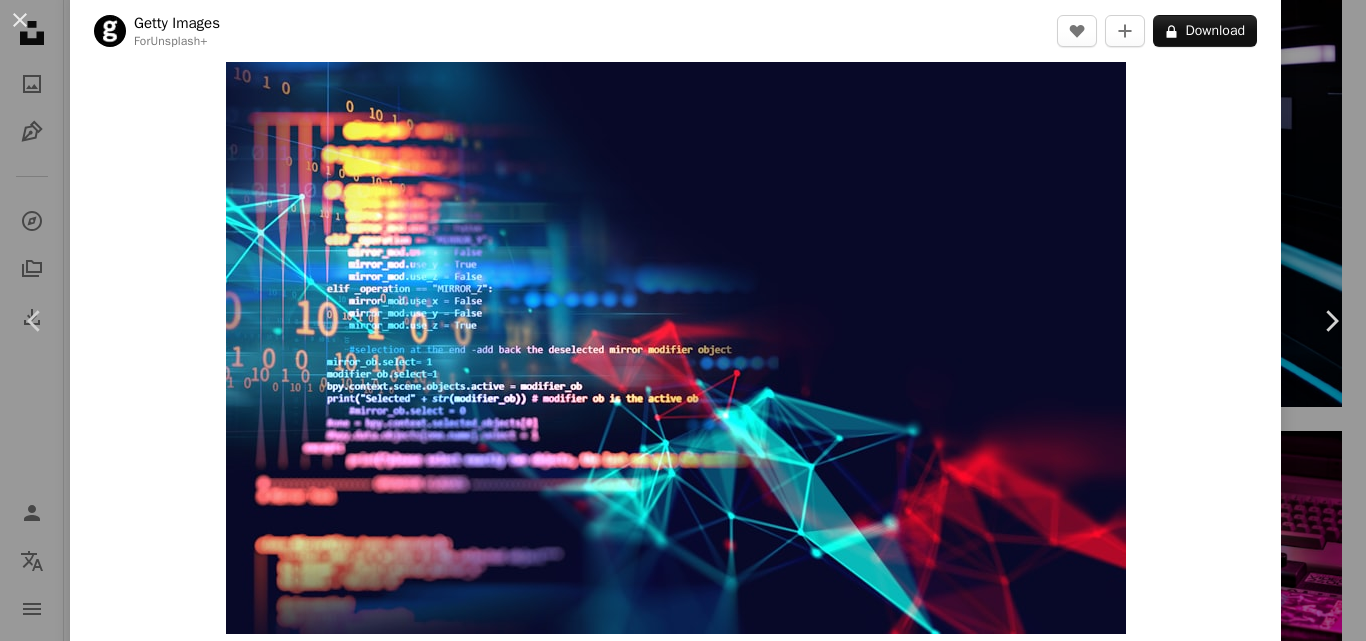 click on "[FIRST] [LAST]" at bounding box center [683, 320] 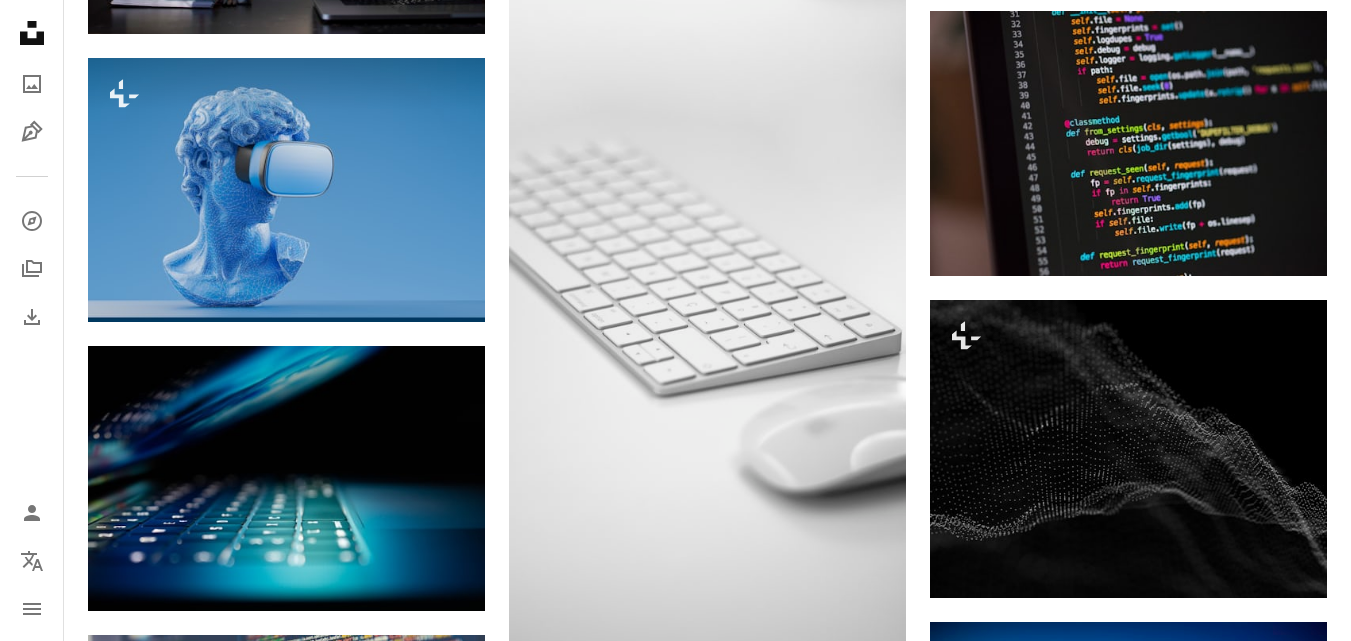 scroll, scrollTop: 6987, scrollLeft: 0, axis: vertical 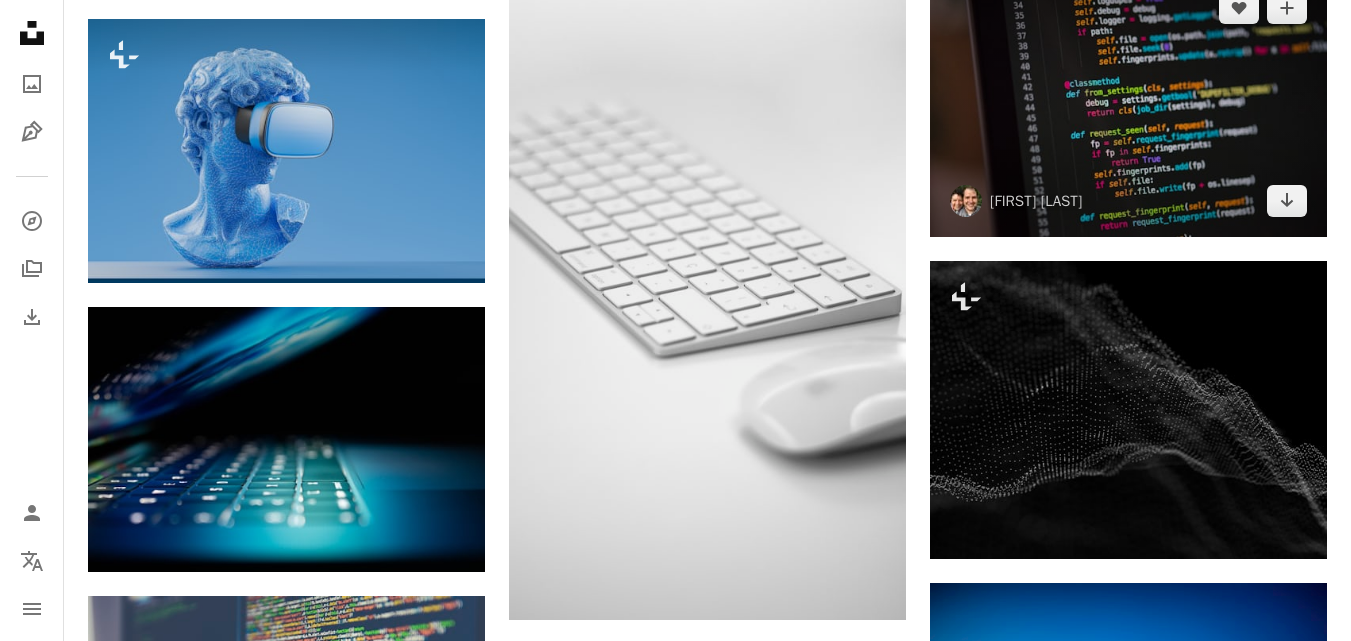 click at bounding box center [1128, 104] 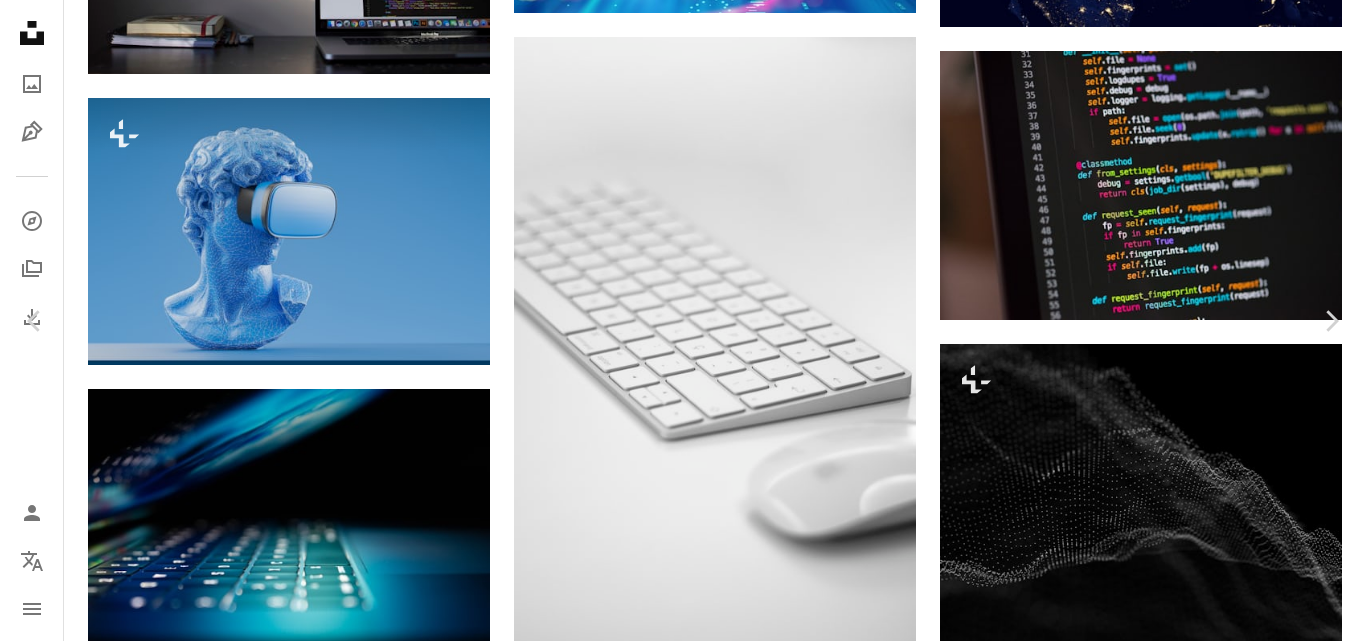 click on "Download free" at bounding box center [1167, 4885] 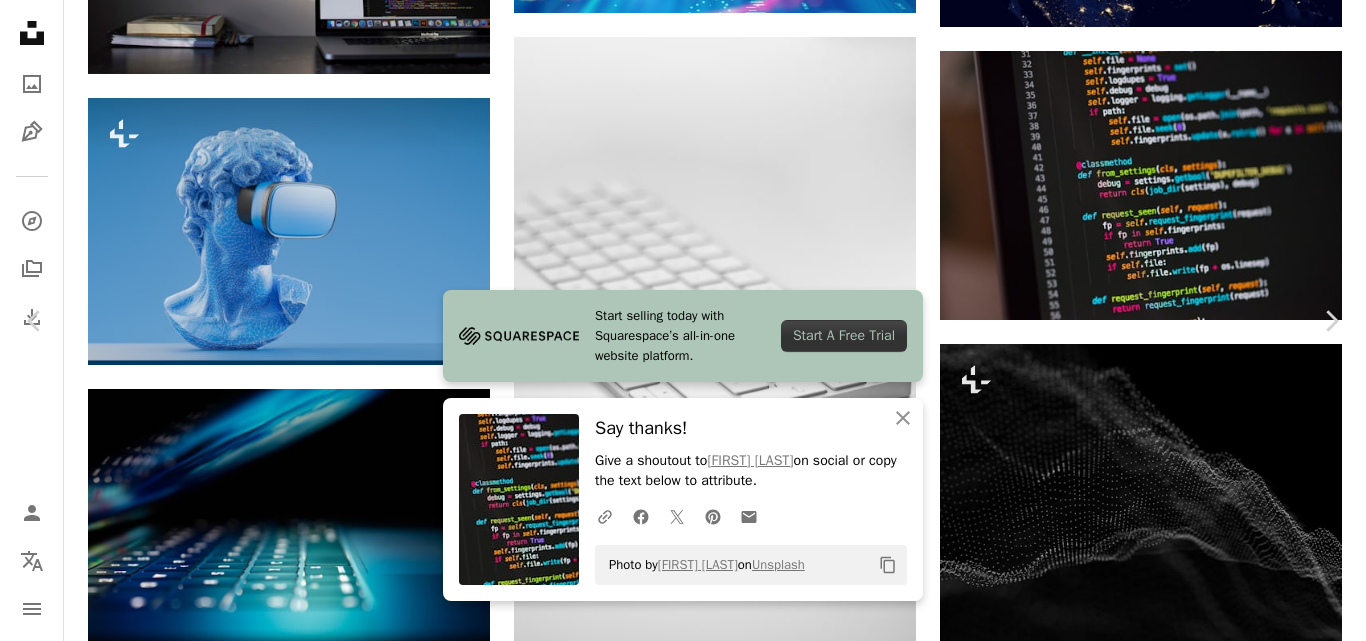 click on "[FIRST] [LAST]" at bounding box center [683, 5158] 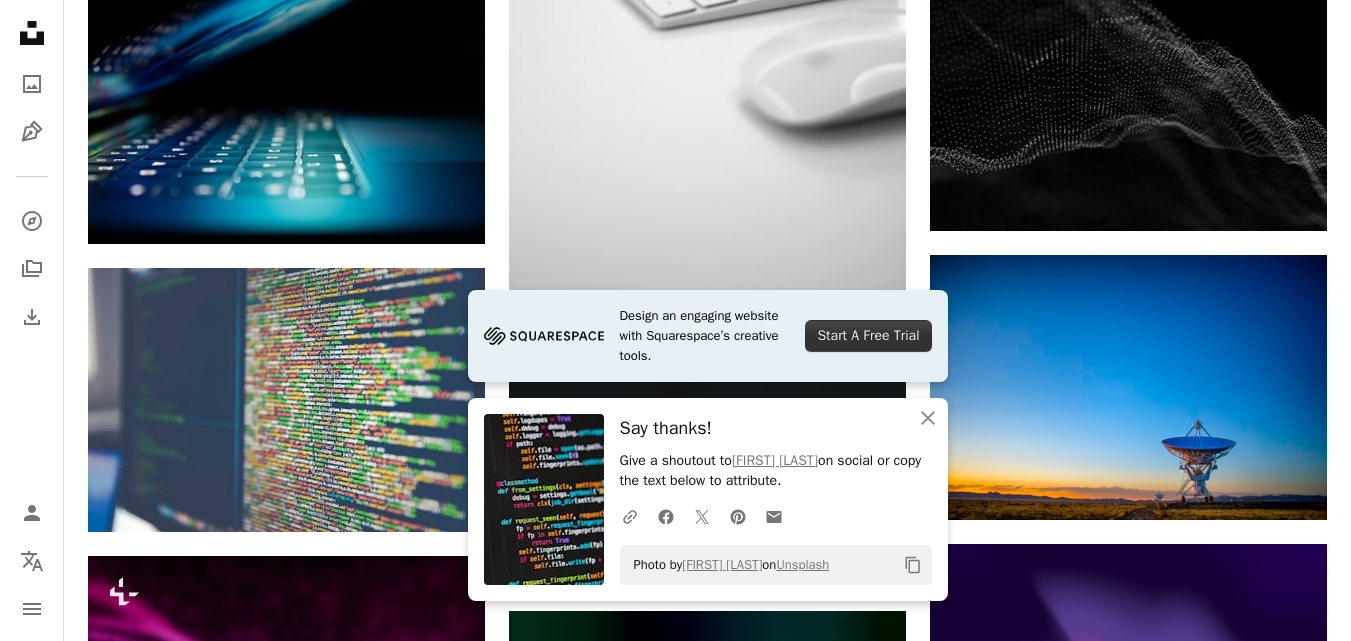scroll, scrollTop: 7354, scrollLeft: 0, axis: vertical 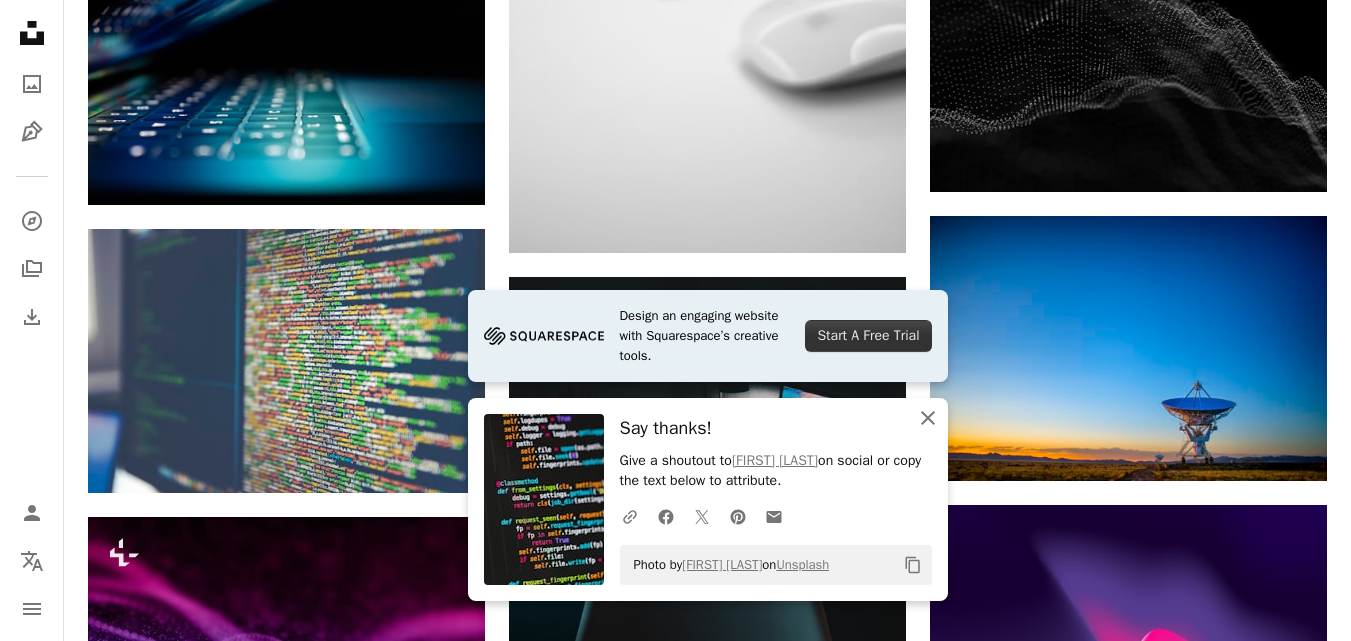 click 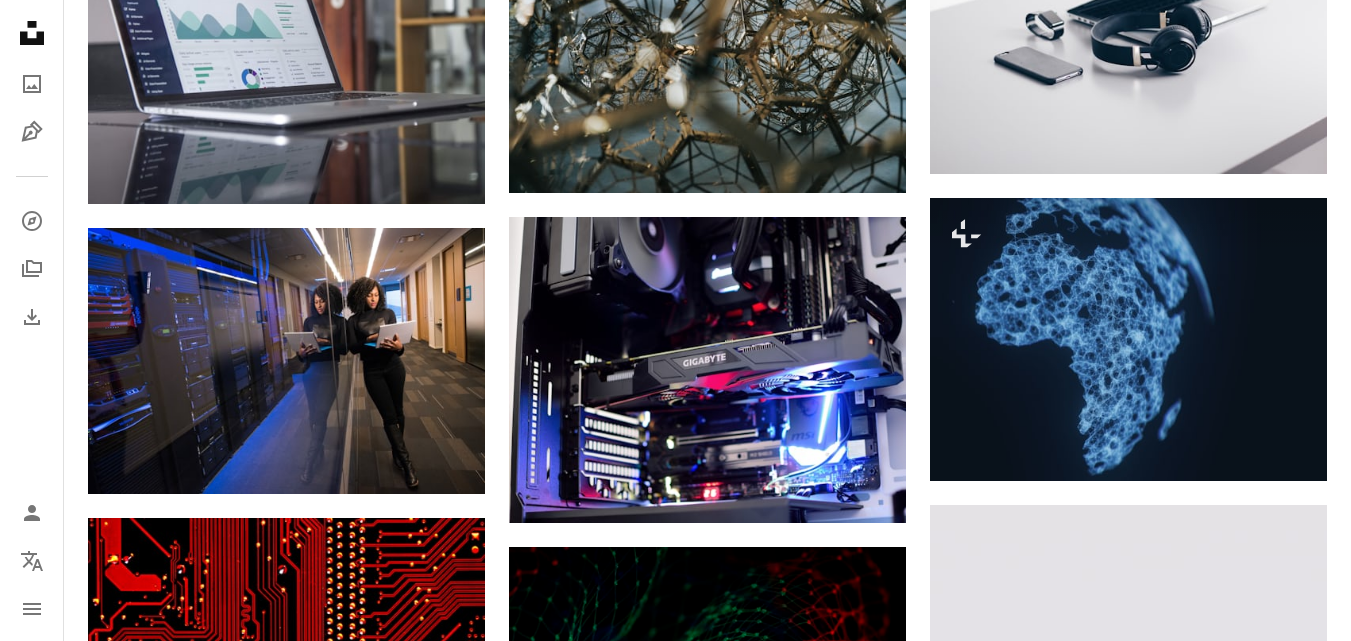 scroll, scrollTop: 8824, scrollLeft: 0, axis: vertical 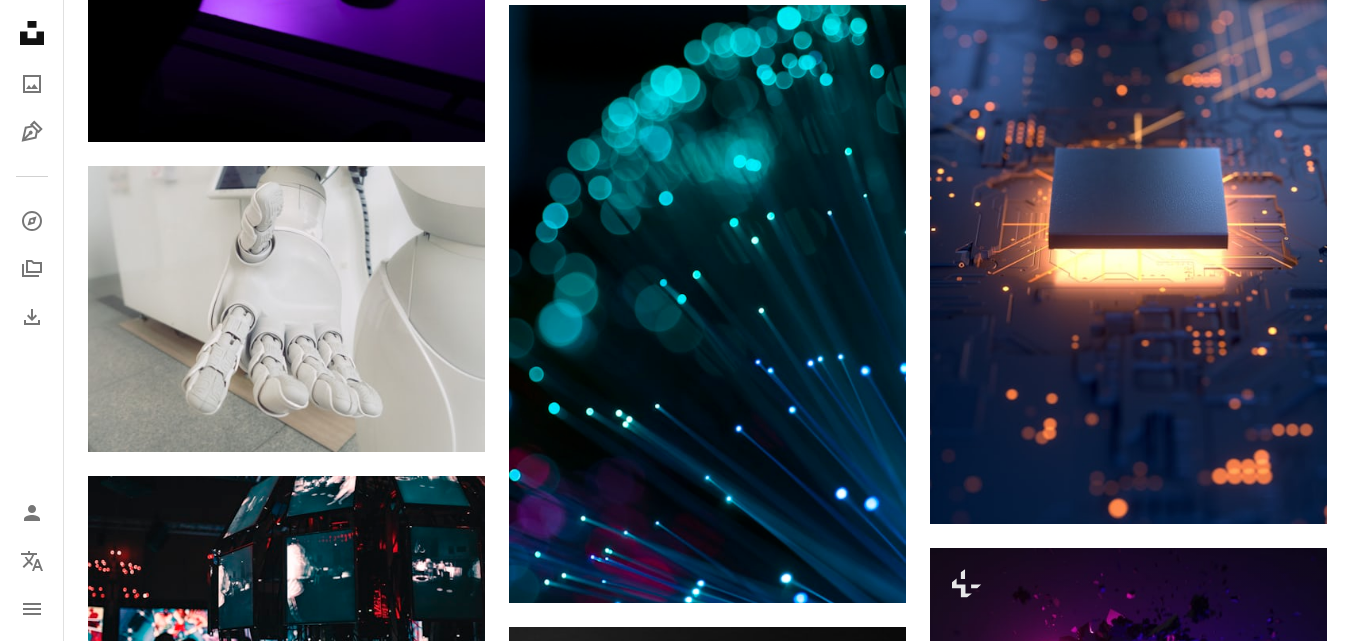 drag, startPoint x: 1347, startPoint y: 339, endPoint x: 1360, endPoint y: 222, distance: 117.72001 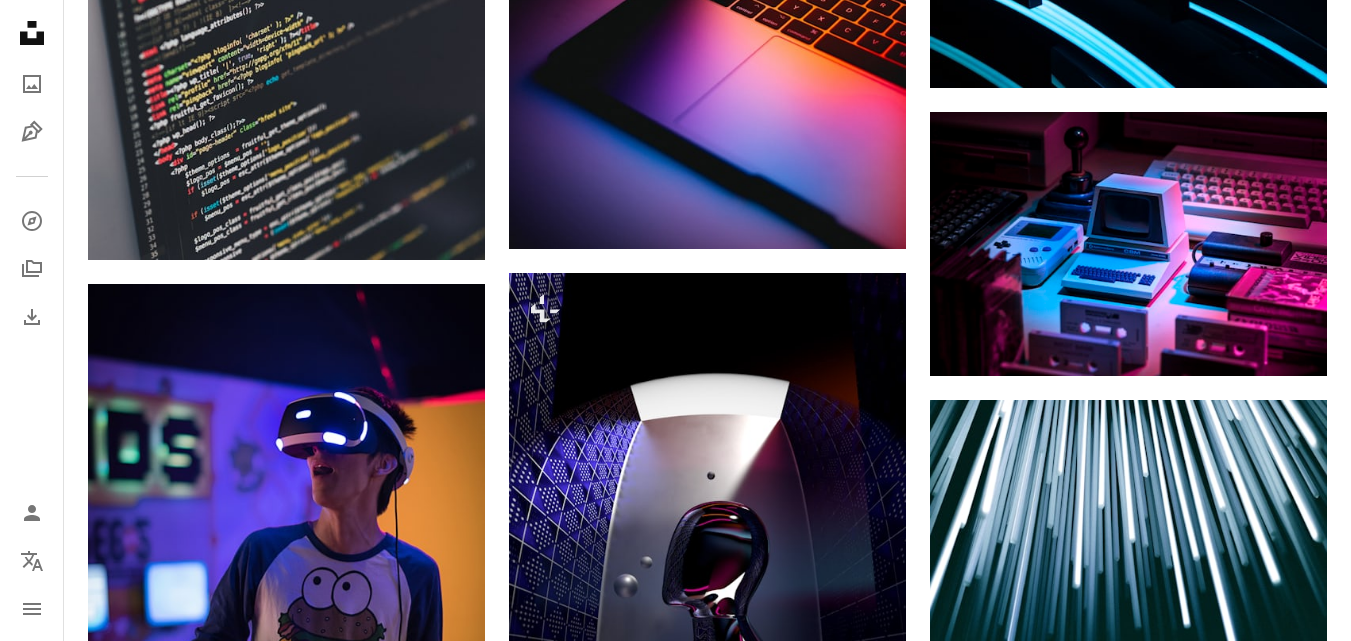 scroll, scrollTop: 0, scrollLeft: 0, axis: both 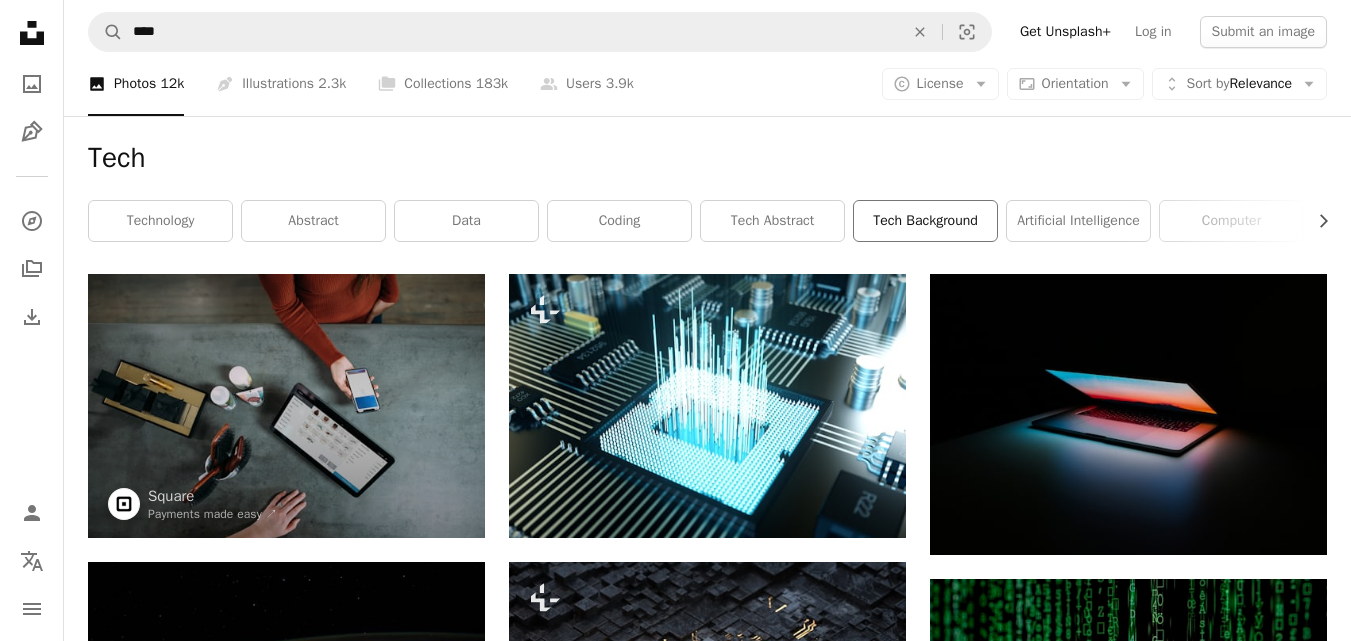 click on "tech background" at bounding box center (925, 221) 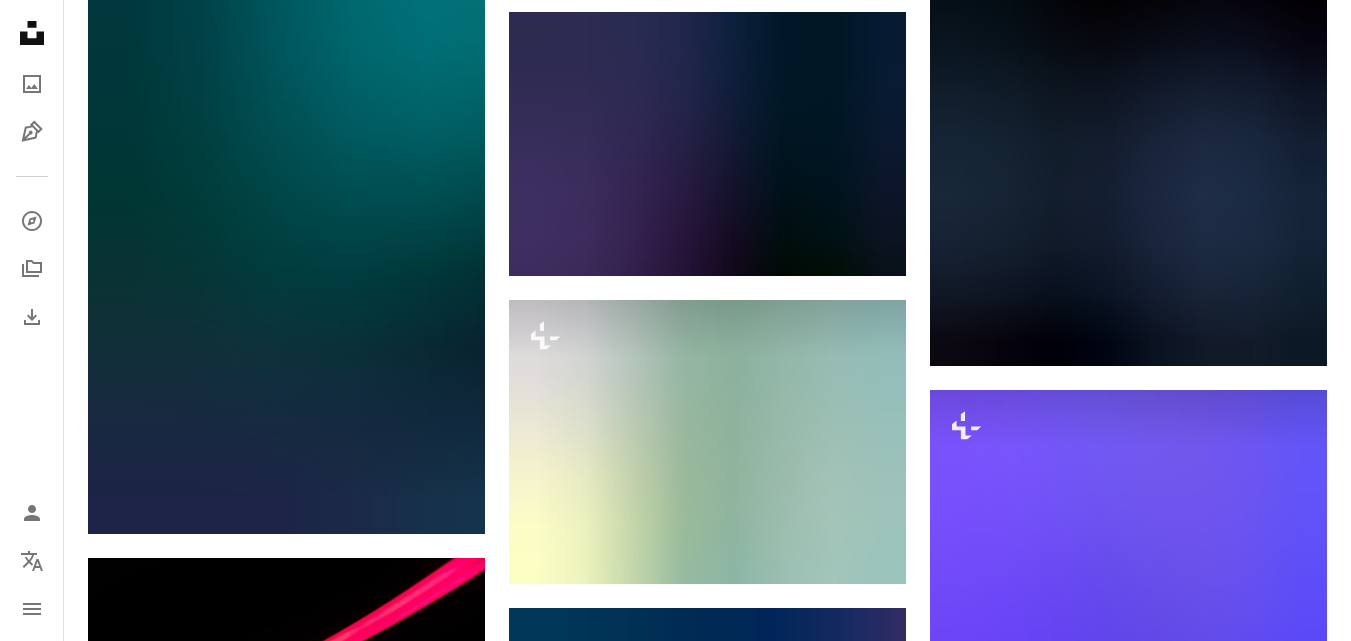 scroll, scrollTop: 1955, scrollLeft: 0, axis: vertical 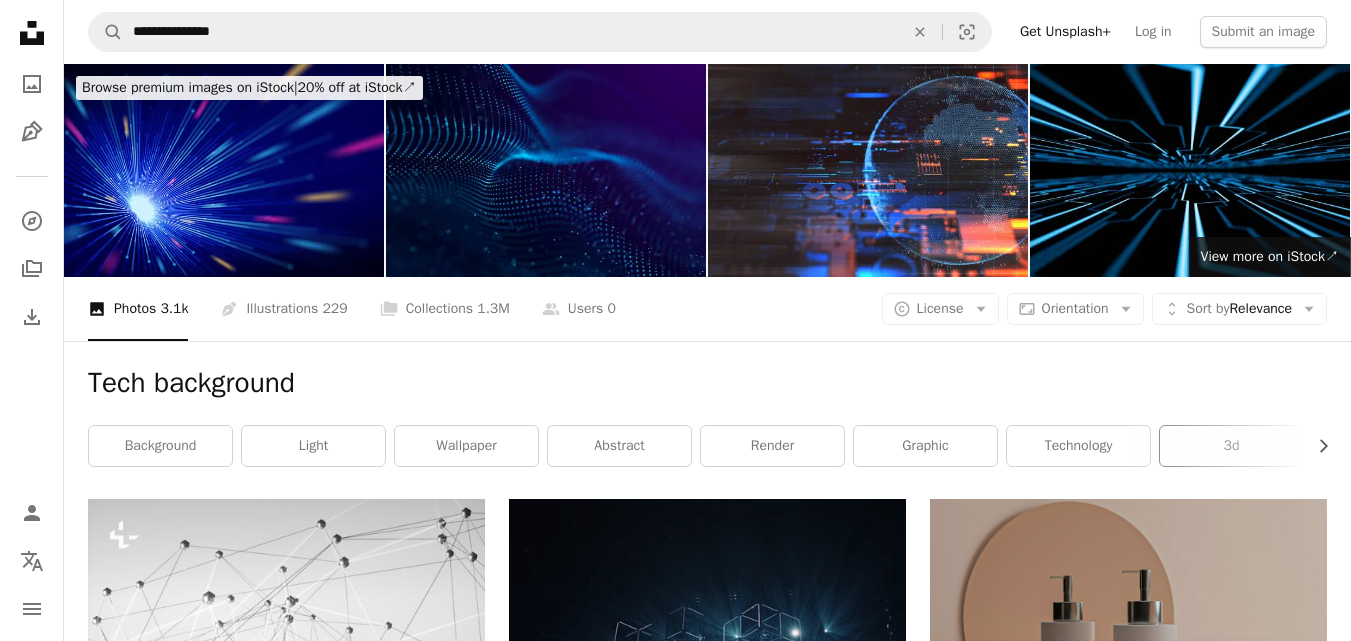 click on "3d" at bounding box center [1231, 446] 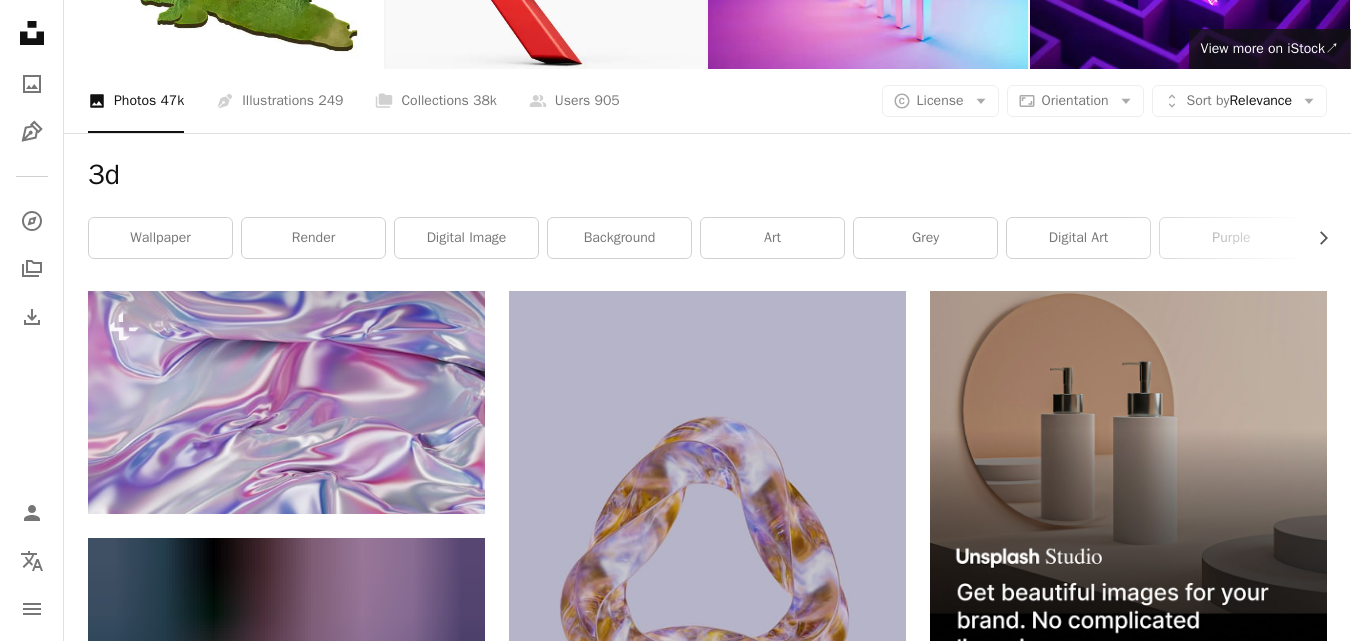 scroll, scrollTop: 0, scrollLeft: 0, axis: both 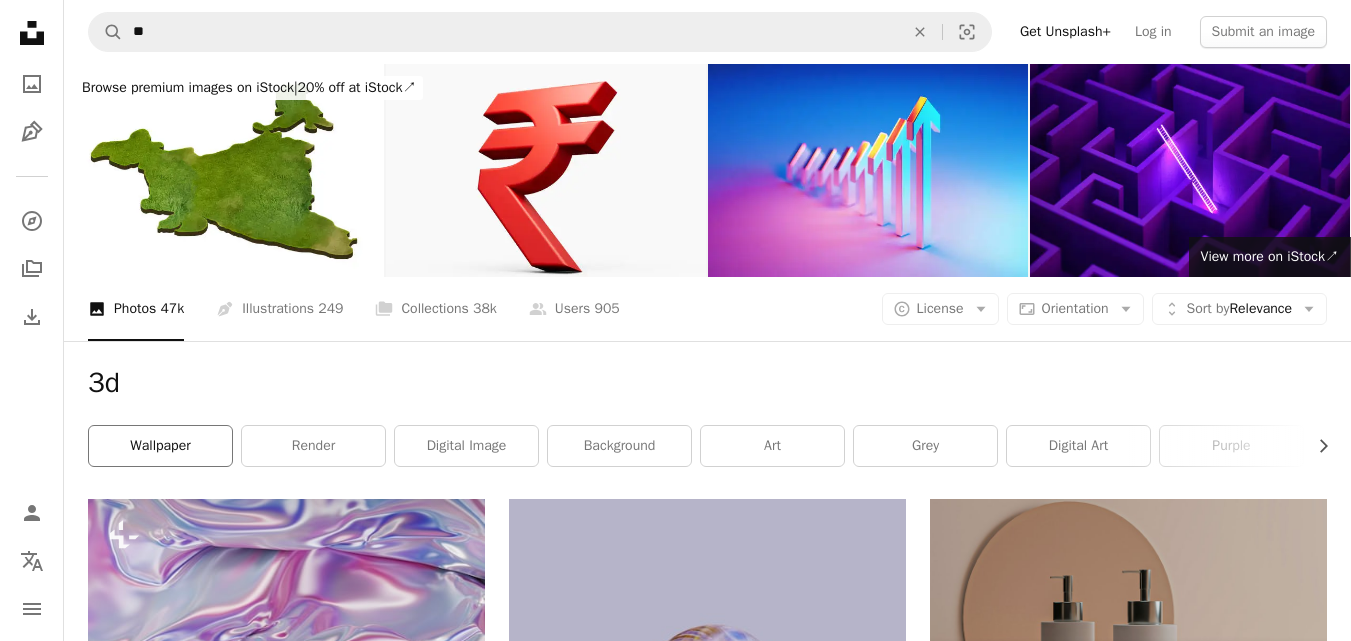 click on "wallpaper" at bounding box center (160, 446) 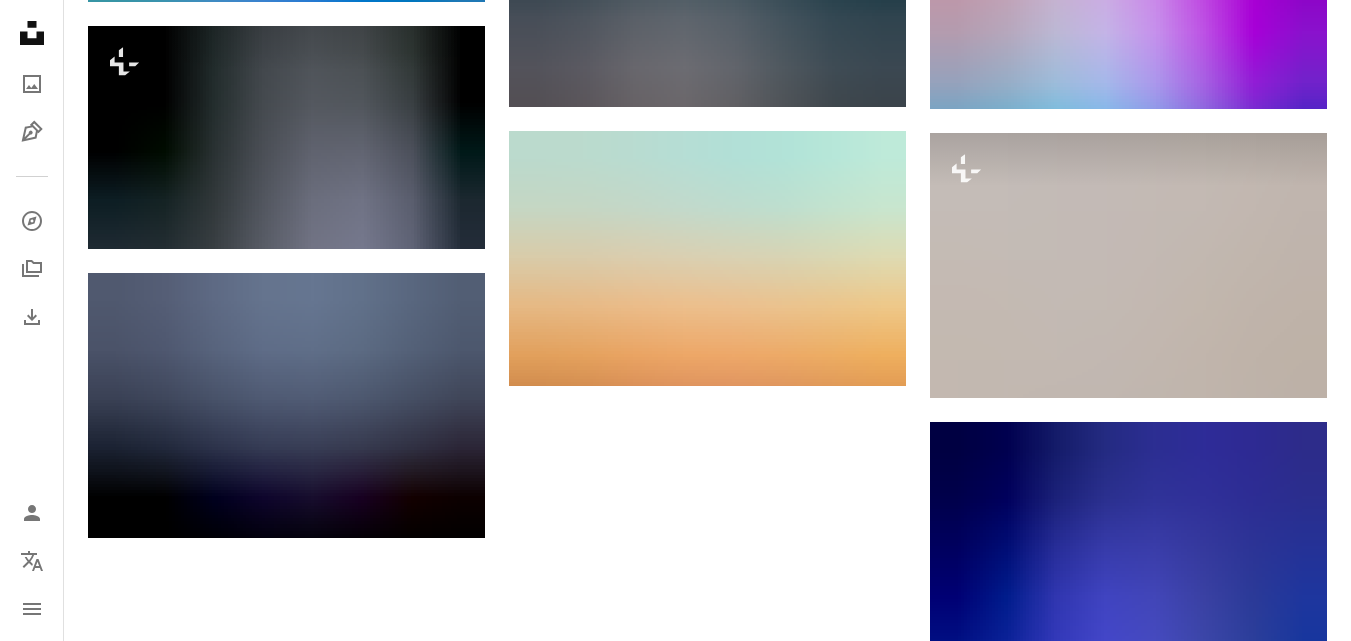 scroll, scrollTop: 3322, scrollLeft: 0, axis: vertical 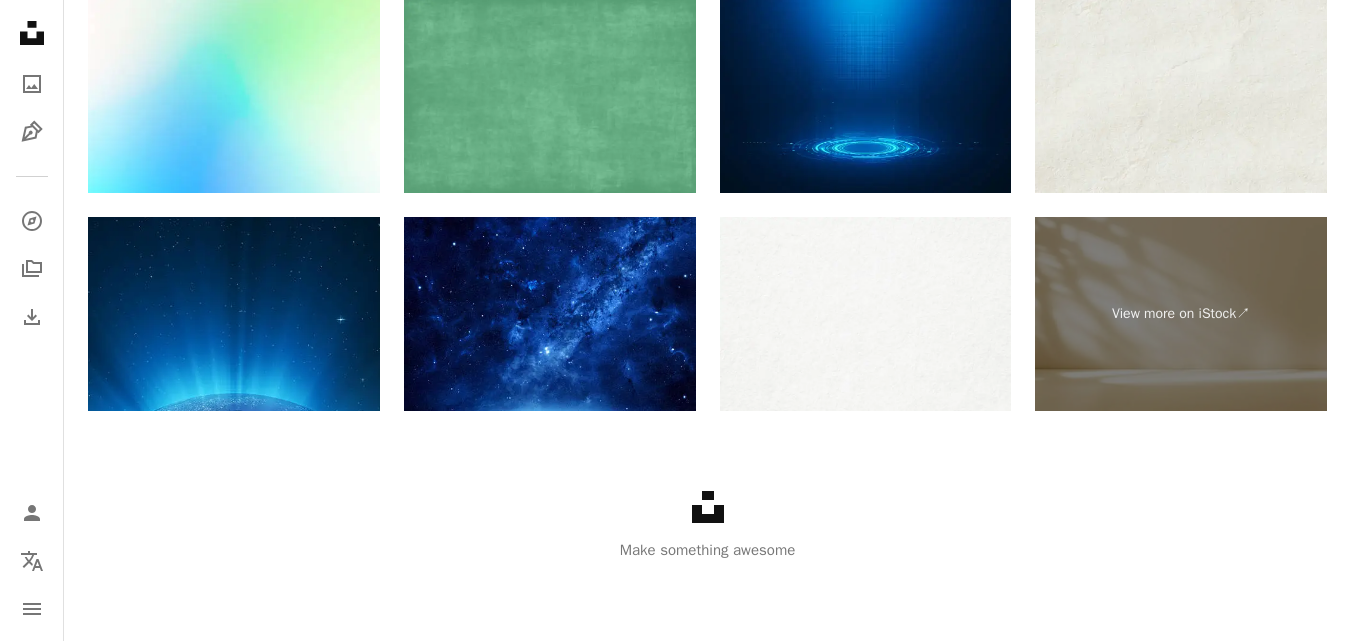 click on "Unsplash logo Make something awesome" at bounding box center (707, 526) 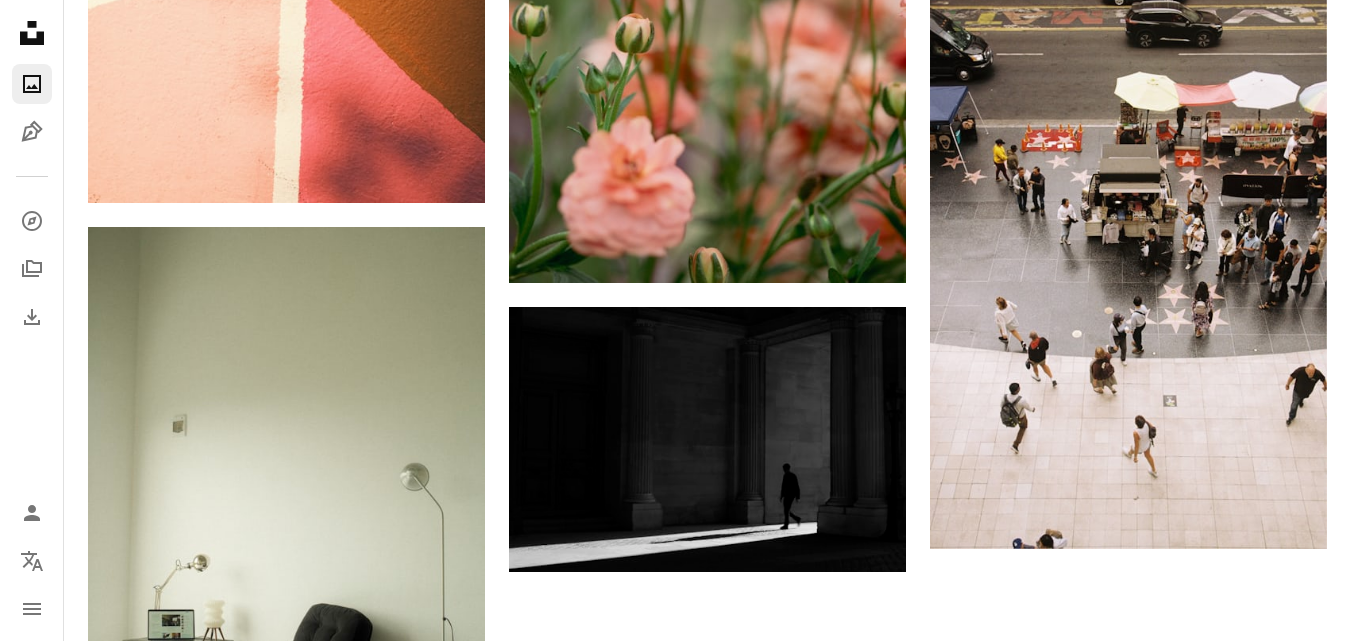 scroll, scrollTop: 0, scrollLeft: 0, axis: both 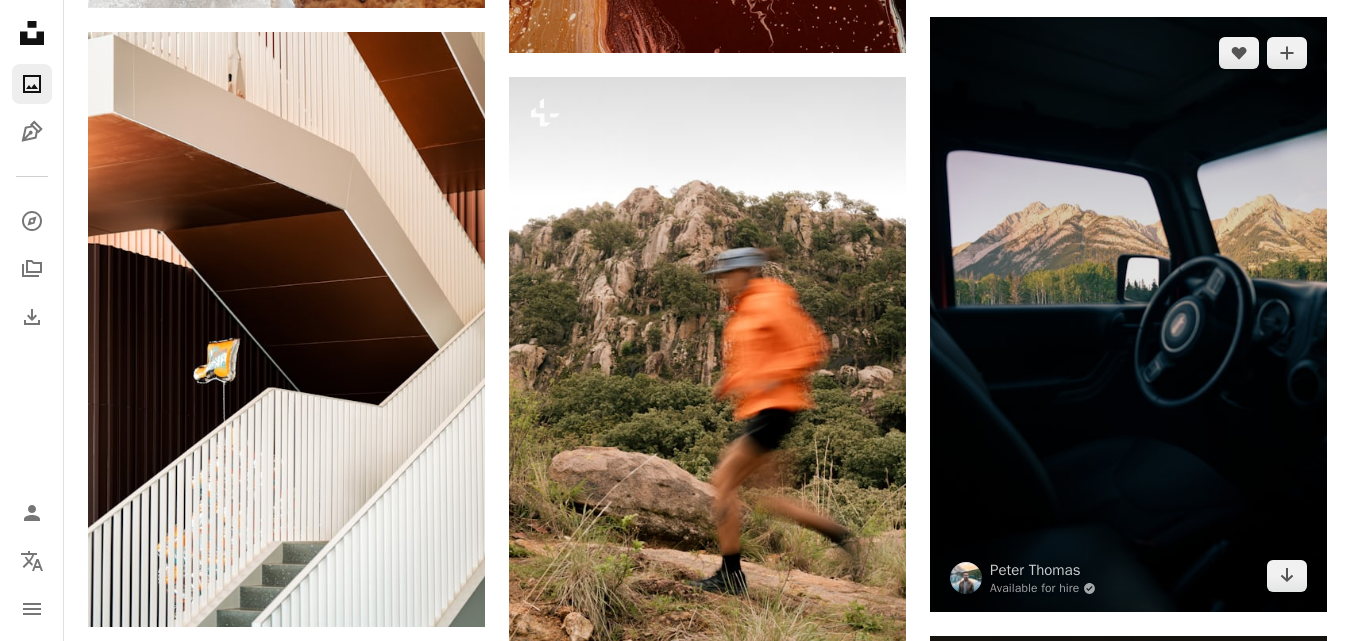 click at bounding box center [1128, 315] 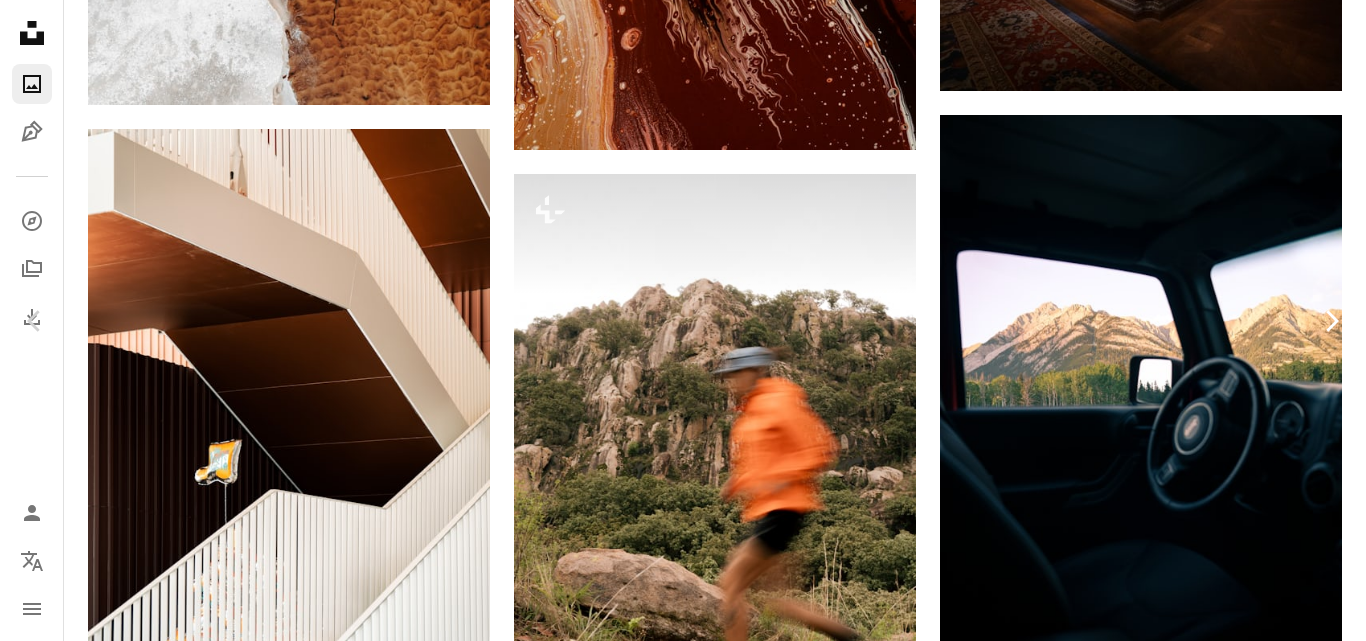 click on "Chevron right" 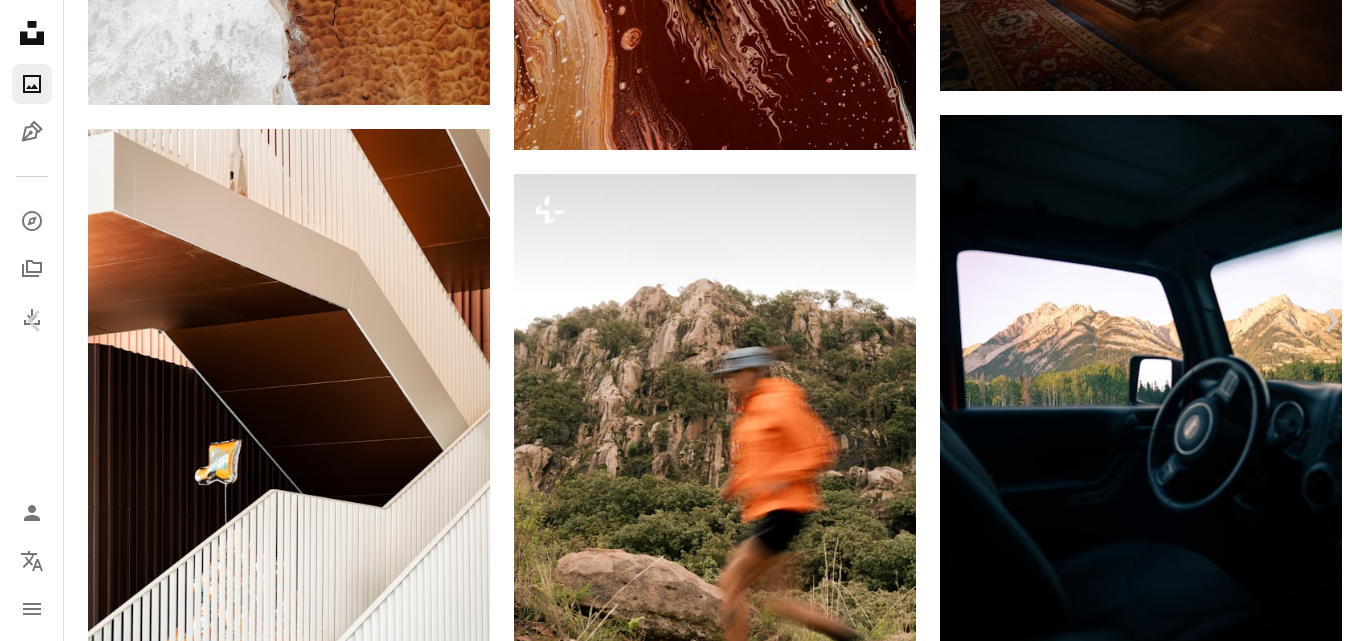 click on "[FIRST] [LAST]" at bounding box center [683, 3278] 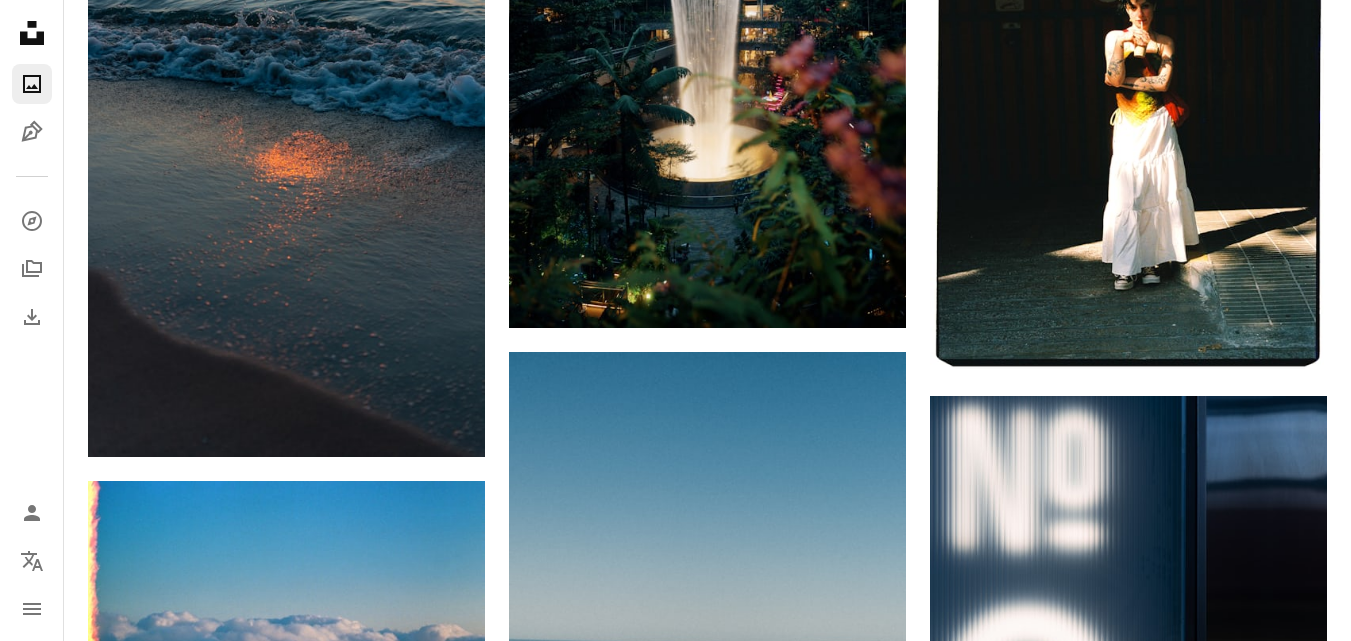 scroll, scrollTop: 12748, scrollLeft: 0, axis: vertical 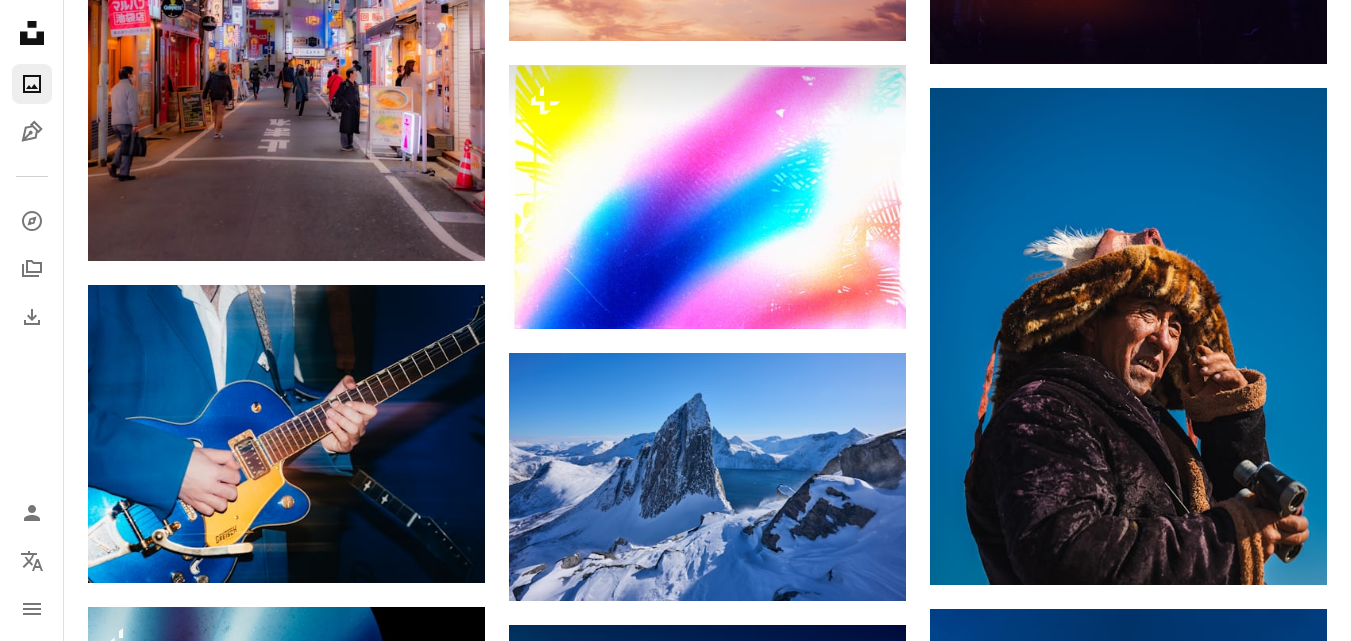 drag, startPoint x: 1355, startPoint y: 549, endPoint x: 929, endPoint y: 376, distance: 459.788 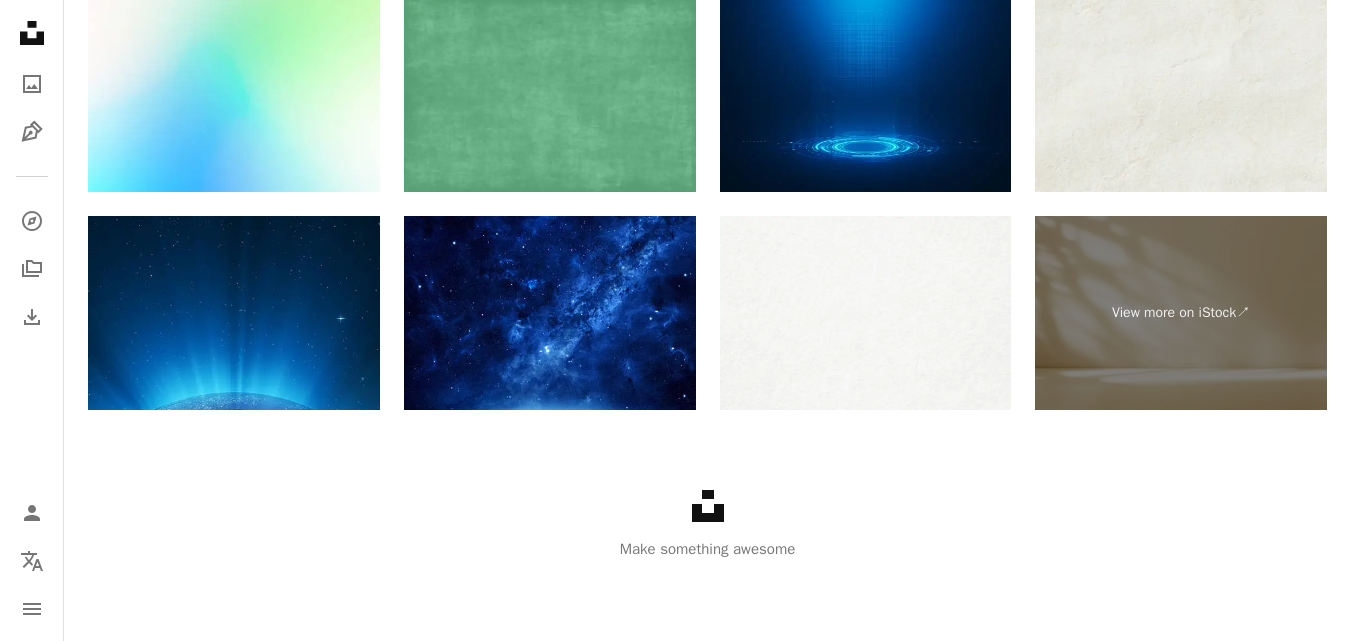 scroll, scrollTop: 3322, scrollLeft: 0, axis: vertical 